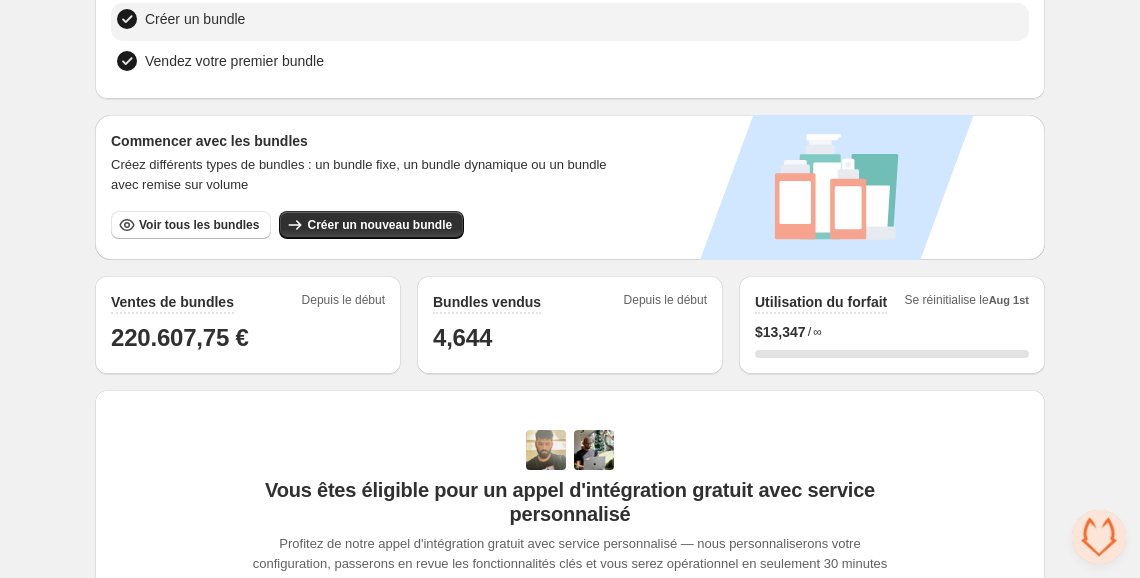 scroll, scrollTop: 254, scrollLeft: 0, axis: vertical 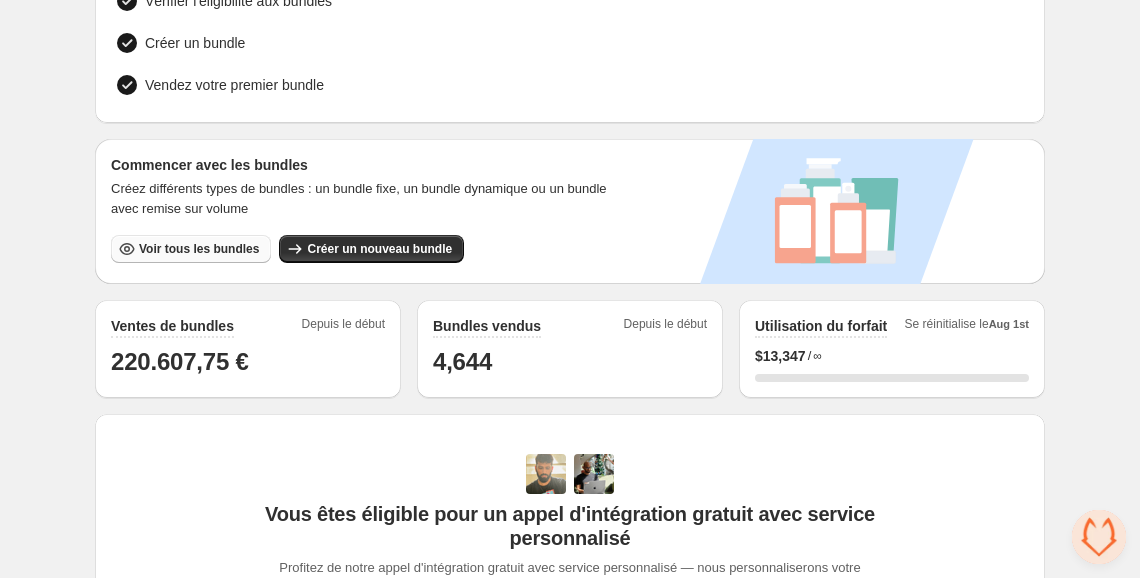 click on "Voir tous les bundles" at bounding box center [199, 249] 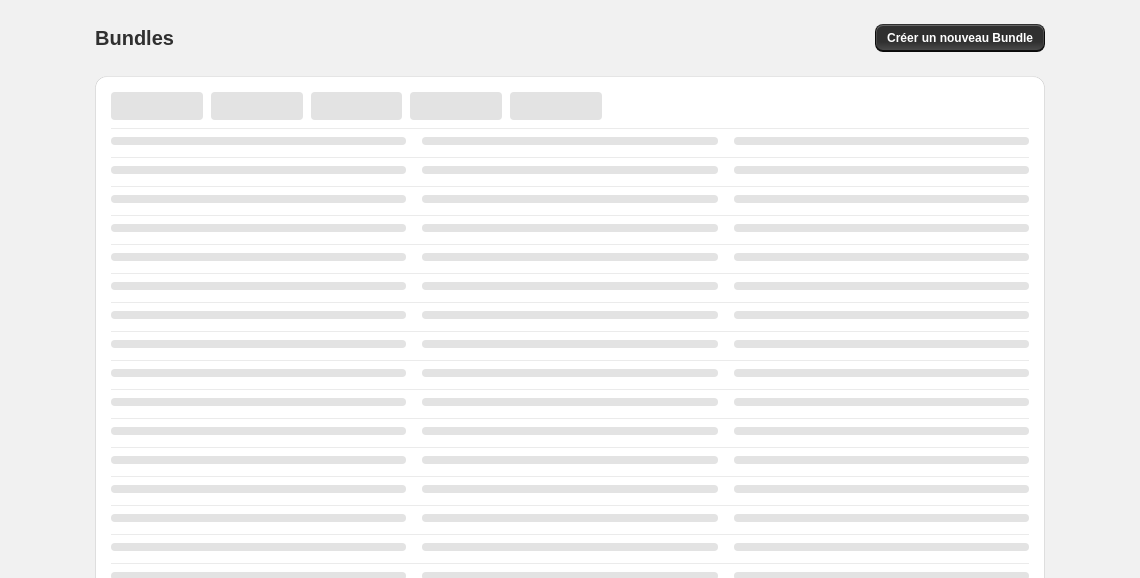 scroll, scrollTop: 0, scrollLeft: 0, axis: both 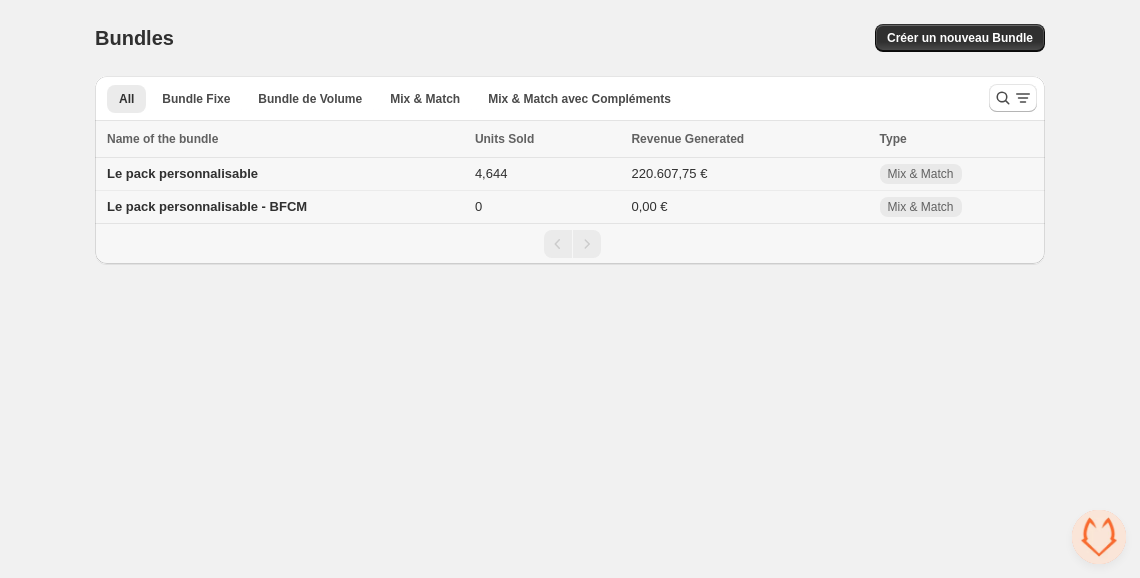 click on "Le pack personnalisable" at bounding box center [182, 173] 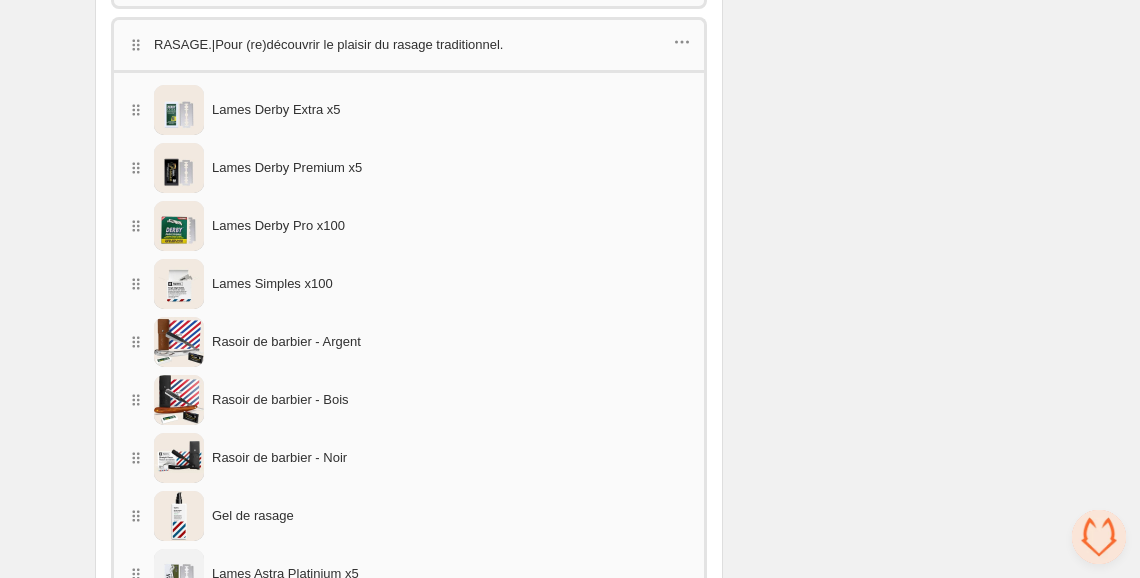 scroll, scrollTop: 2929, scrollLeft: 0, axis: vertical 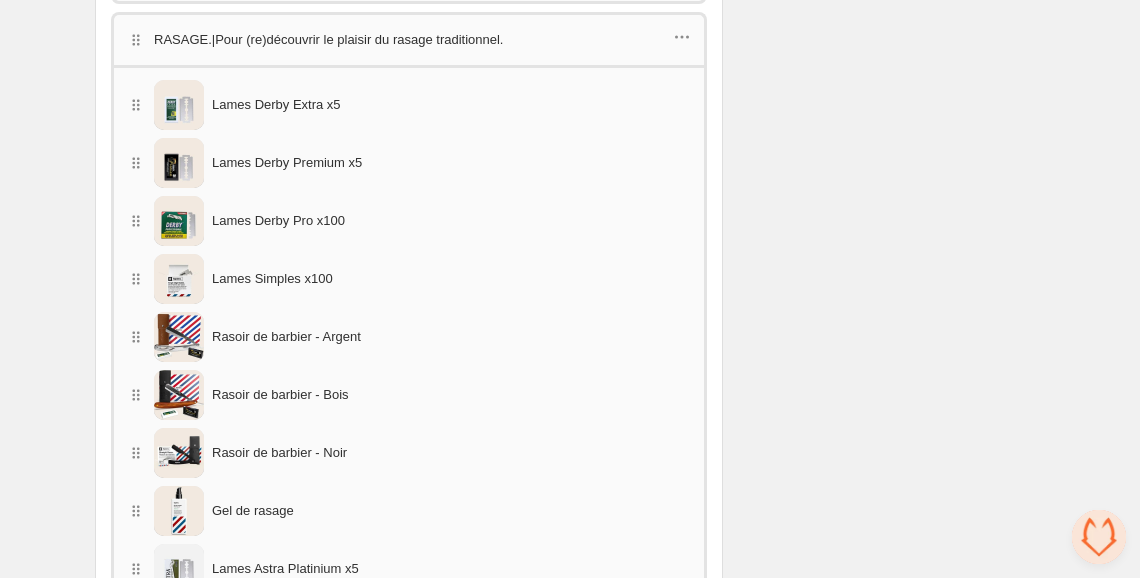 click on "RASAGE.|Pour (re)découvrir le plaisir du rasage traditionnel." at bounding box center [328, 40] 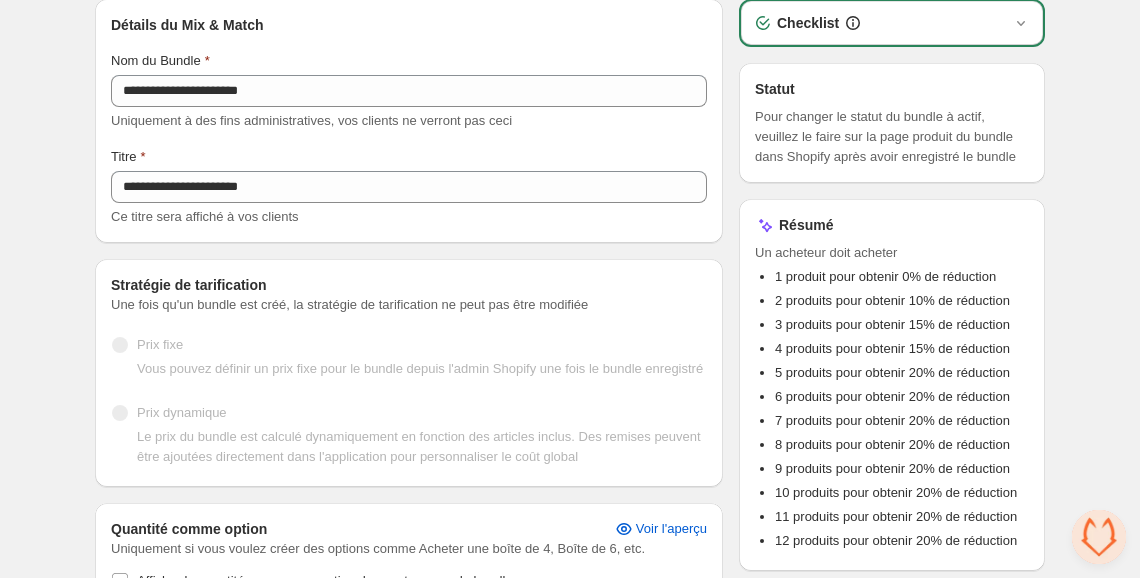 scroll, scrollTop: 0, scrollLeft: 0, axis: both 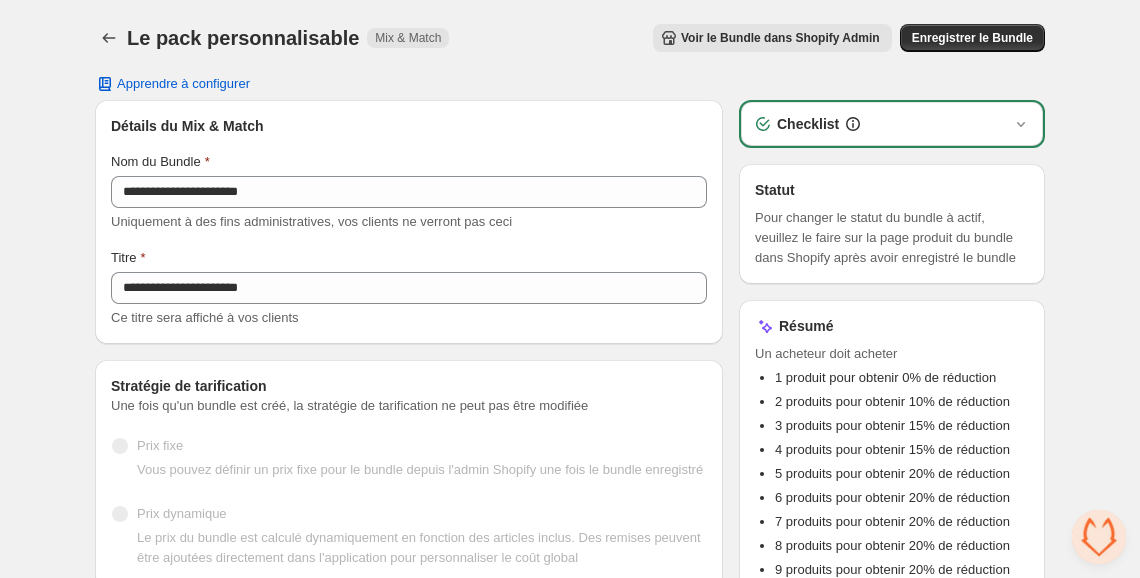 click on "Checklist" at bounding box center (892, 124) 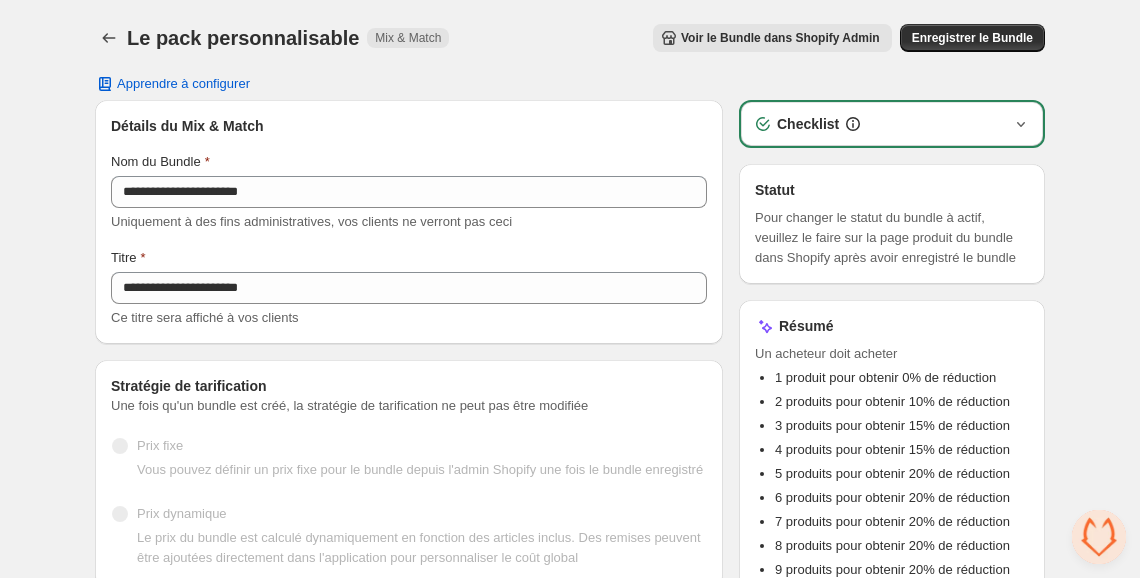 click 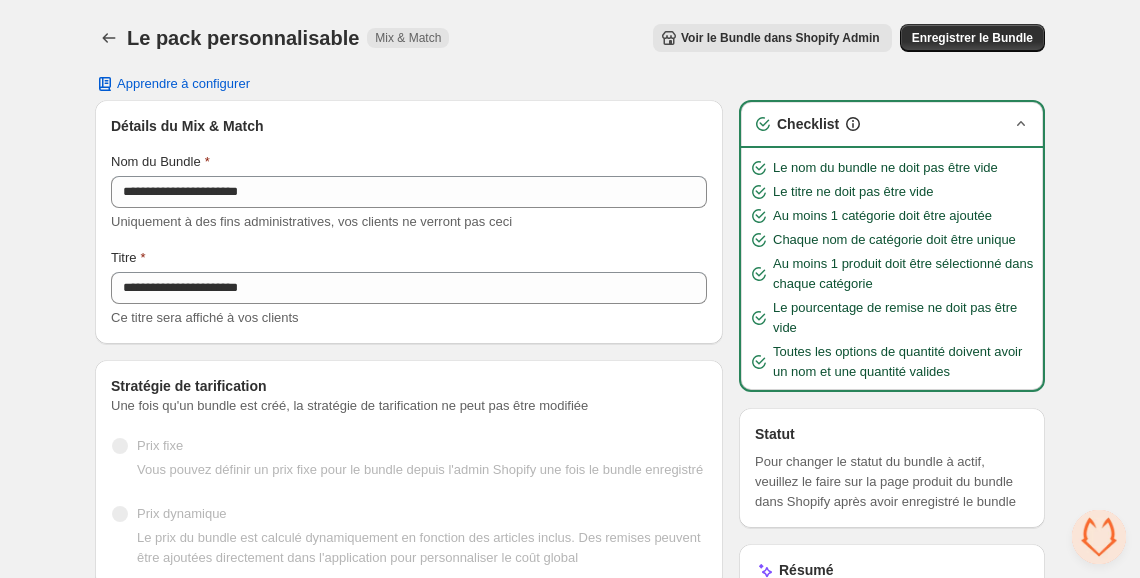 click 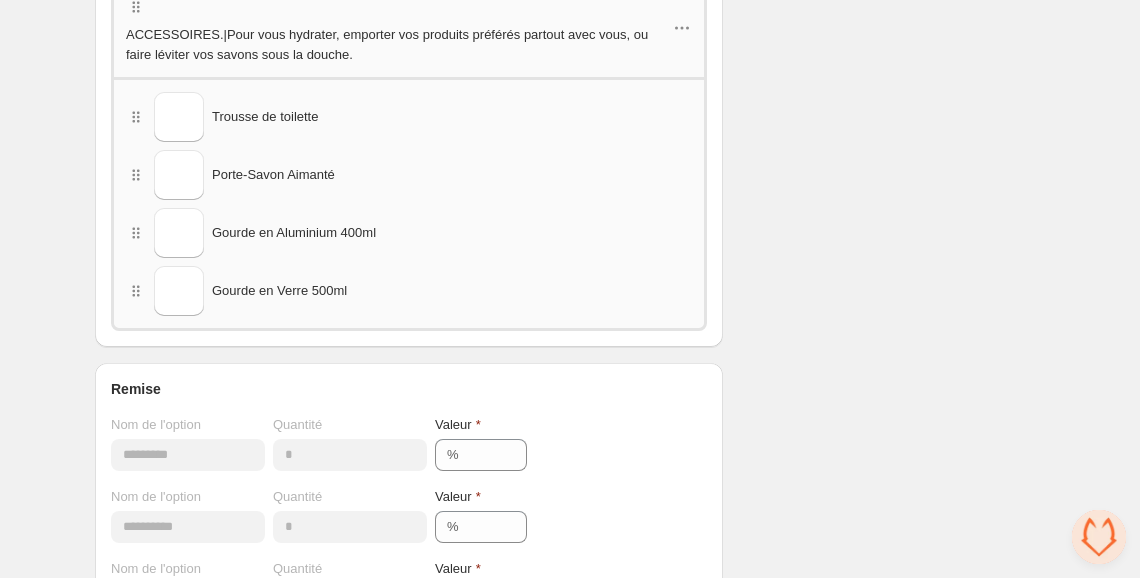 scroll, scrollTop: 4094, scrollLeft: 0, axis: vertical 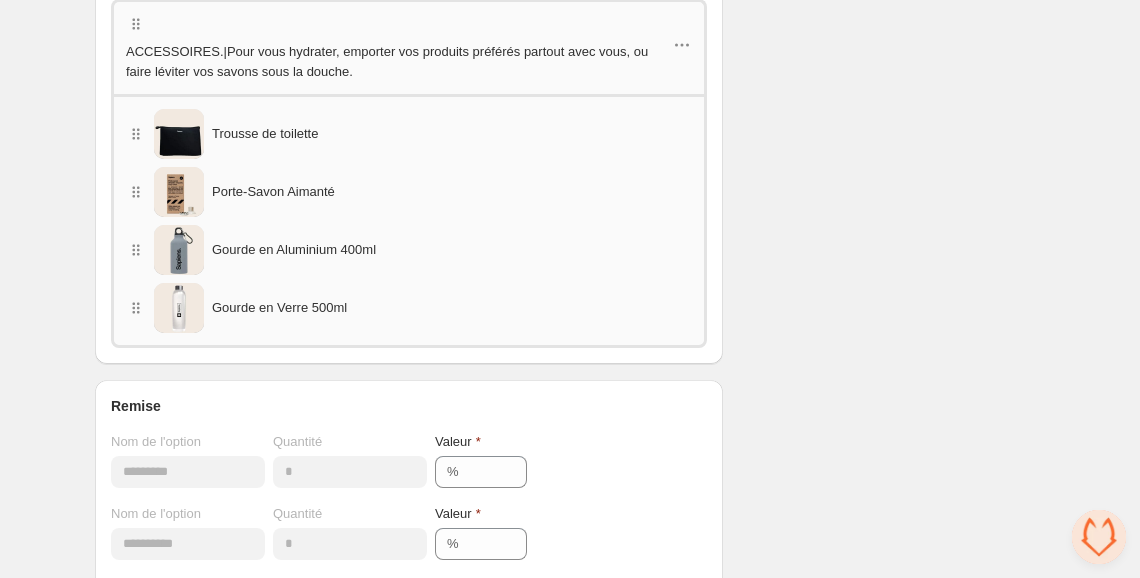 click on "Gourde en Verre 500ml" at bounding box center [279, 308] 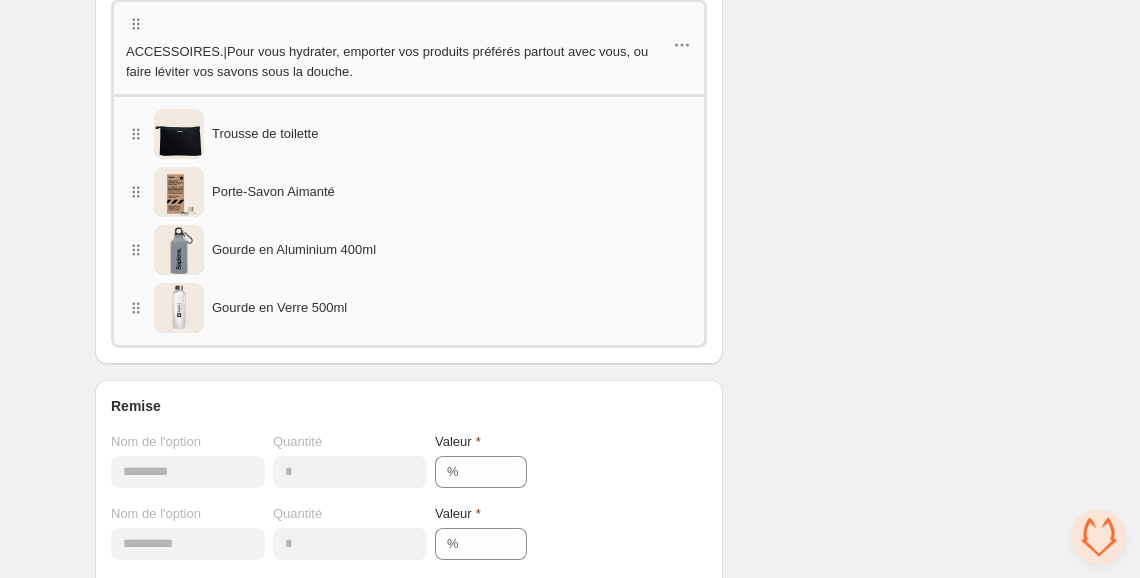 click on "Gourde en Verre 500ml" at bounding box center (279, 308) 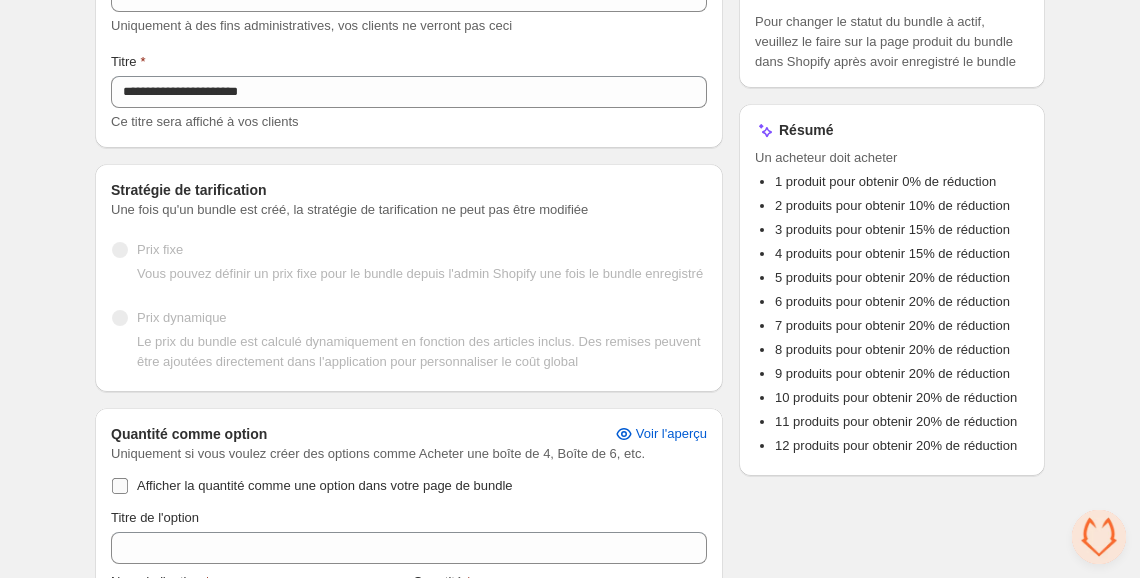 scroll, scrollTop: 0, scrollLeft: 0, axis: both 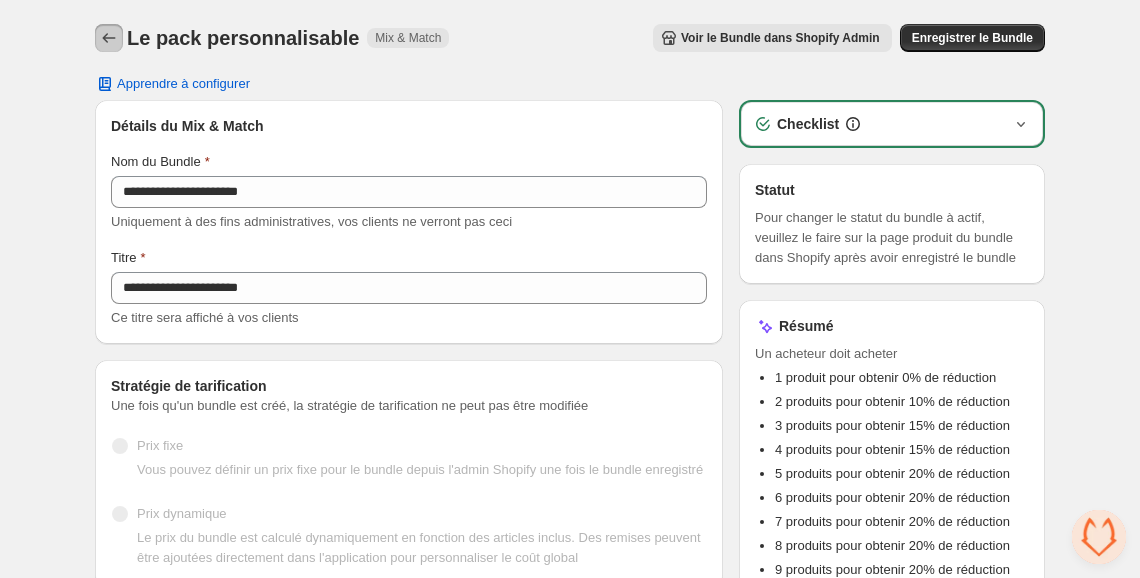 click 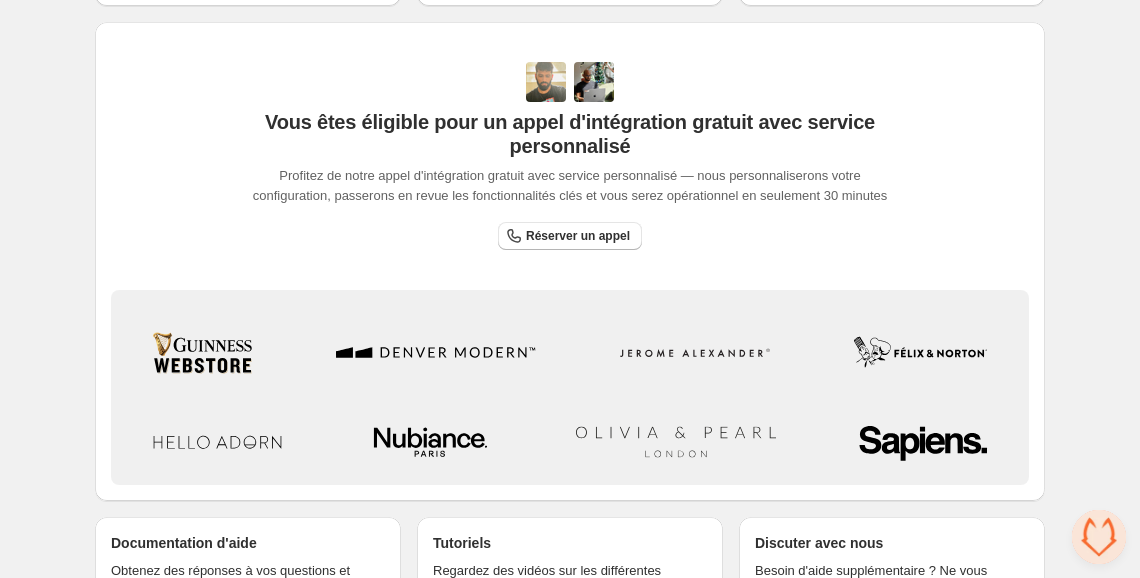 scroll, scrollTop: 657, scrollLeft: 0, axis: vertical 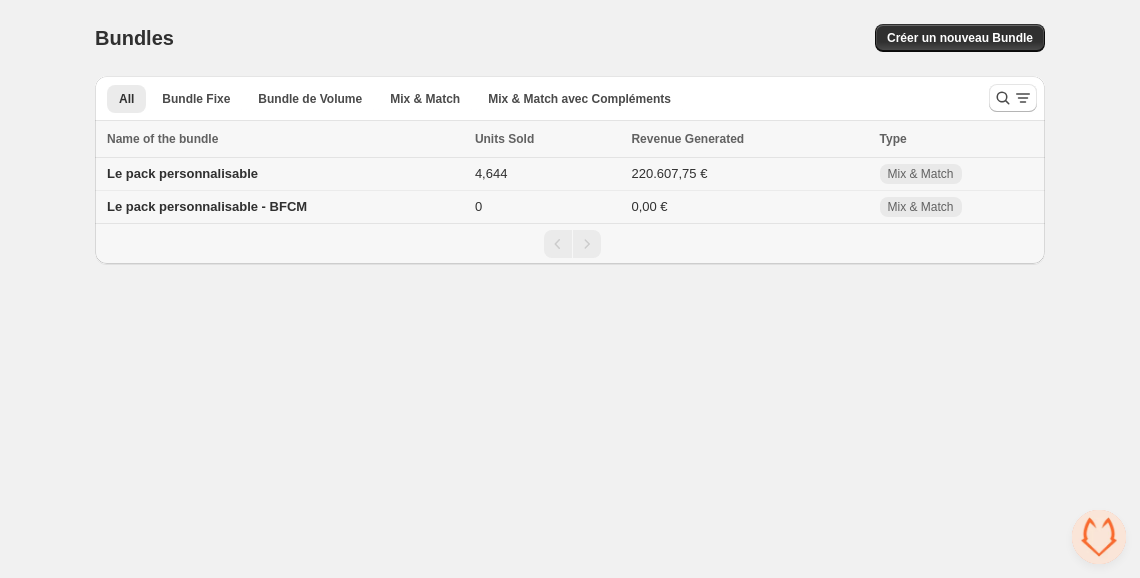 click on "Le pack personnalisable" at bounding box center [282, 174] 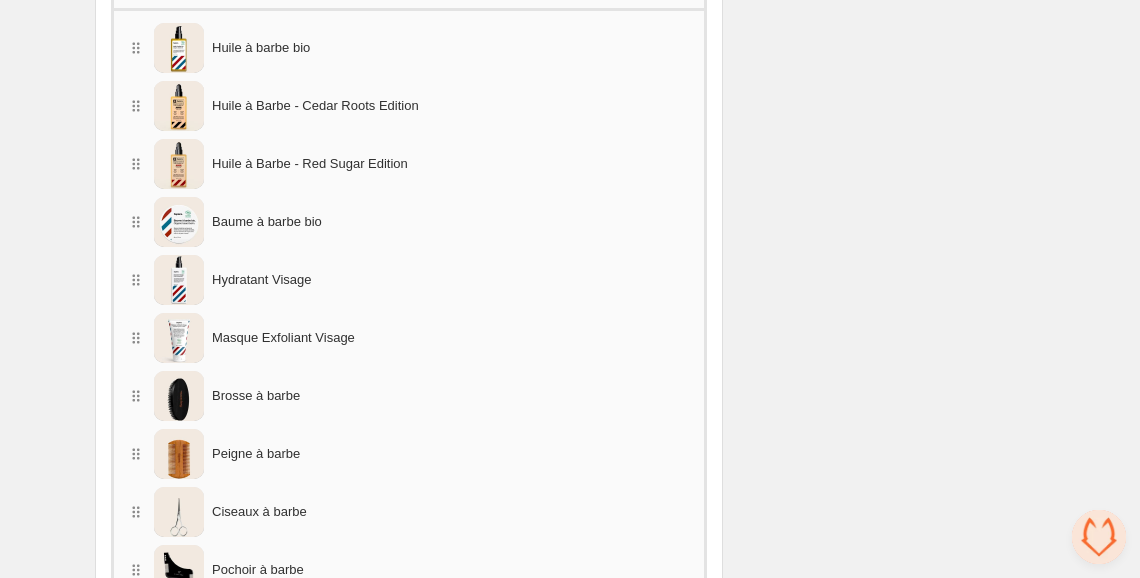 scroll, scrollTop: 1698, scrollLeft: 0, axis: vertical 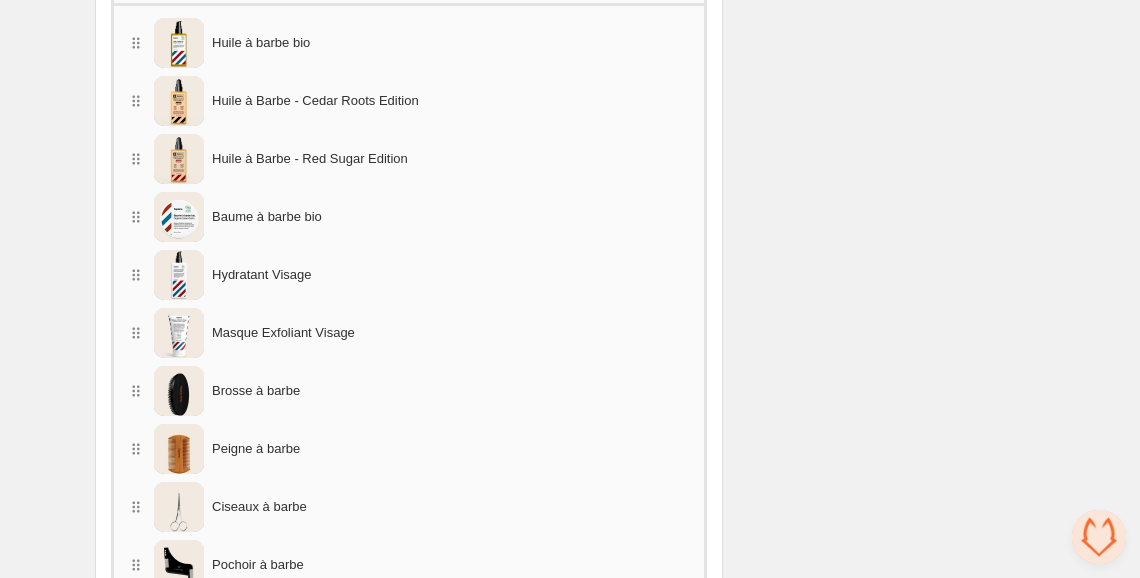 click on "Huile à barbe bio" at bounding box center [409, 43] 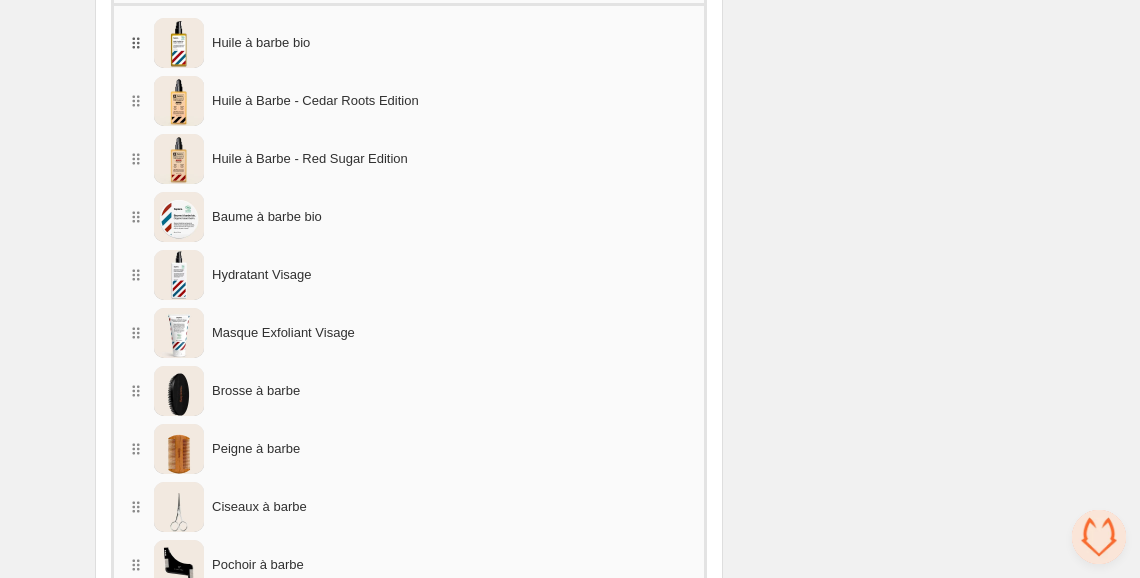 click 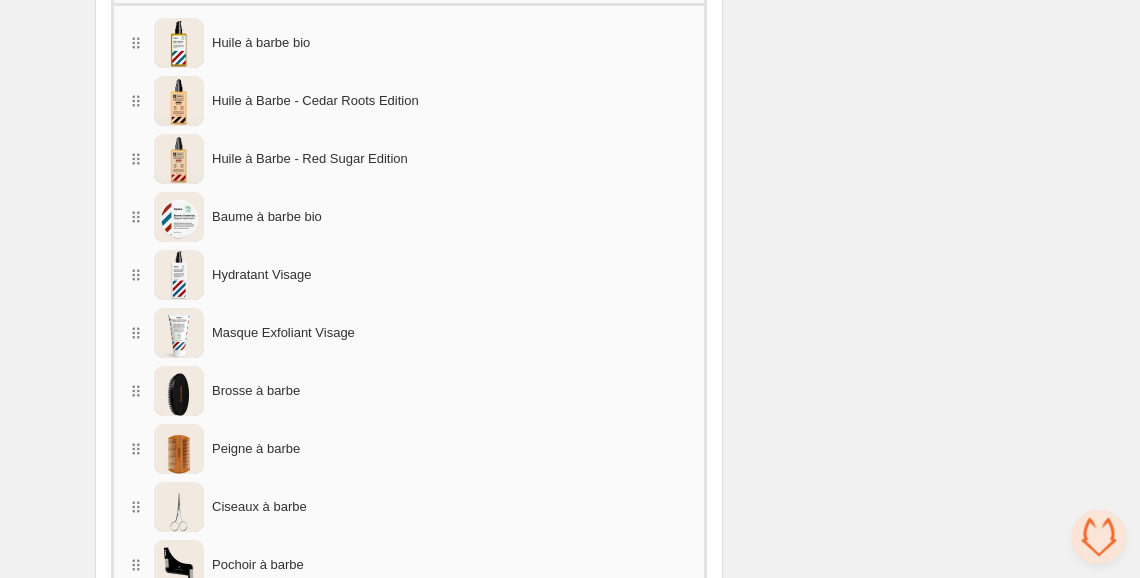 click on "Huile à Barbe - Cedar Roots Edition" at bounding box center [409, 101] 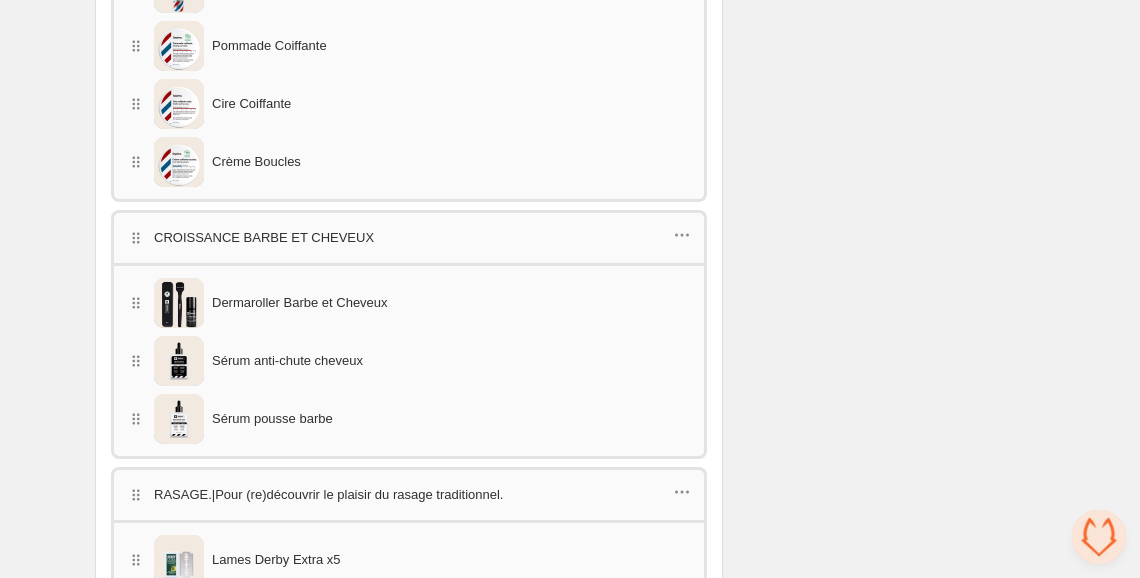 scroll, scrollTop: 2302, scrollLeft: 0, axis: vertical 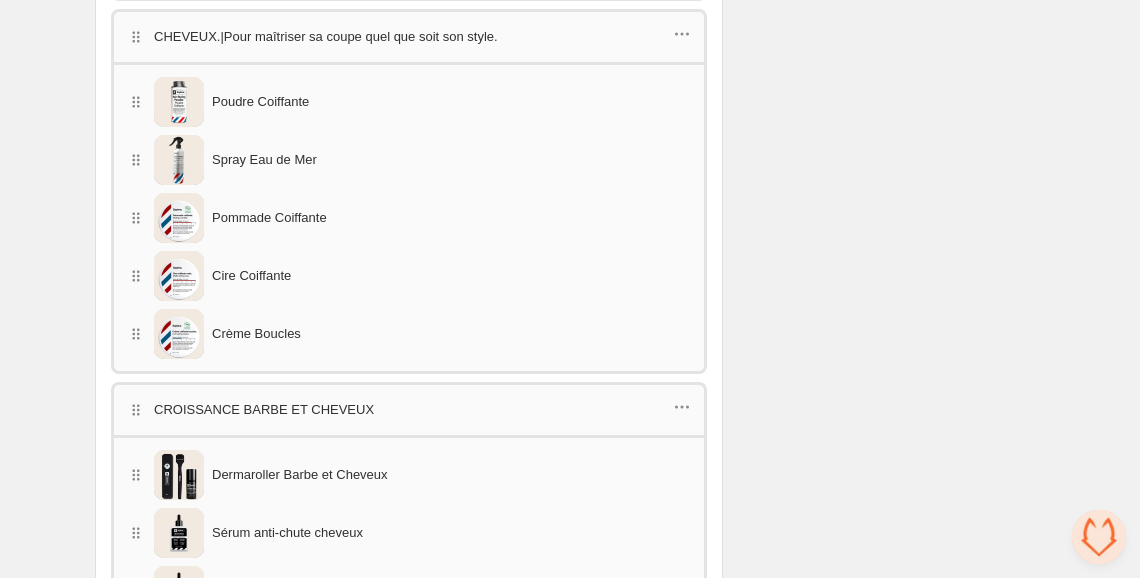 drag, startPoint x: 138, startPoint y: 112, endPoint x: 157, endPoint y: 186, distance: 76.40026 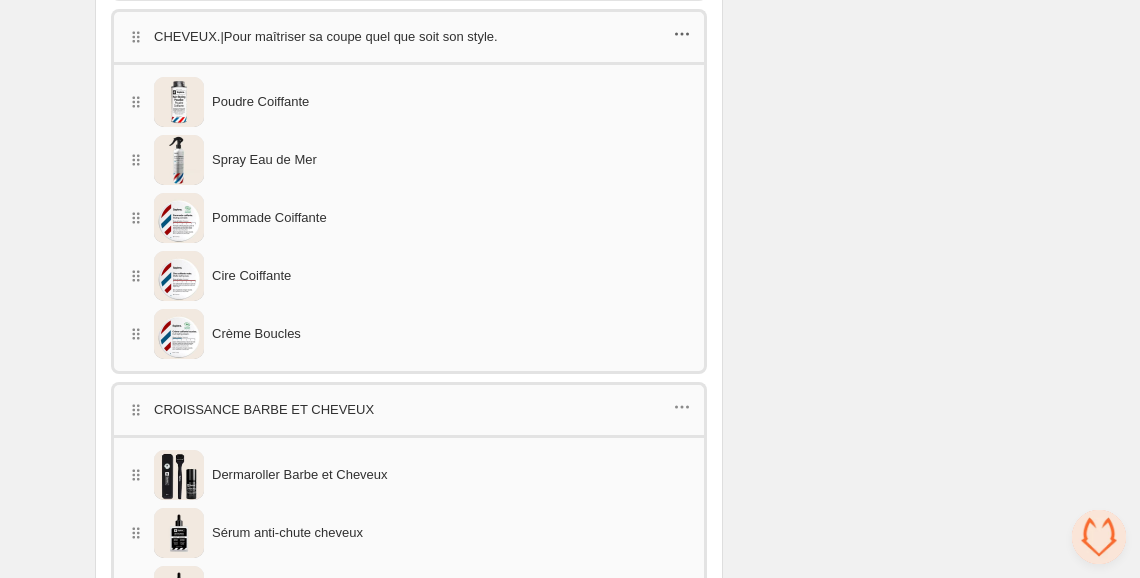 click 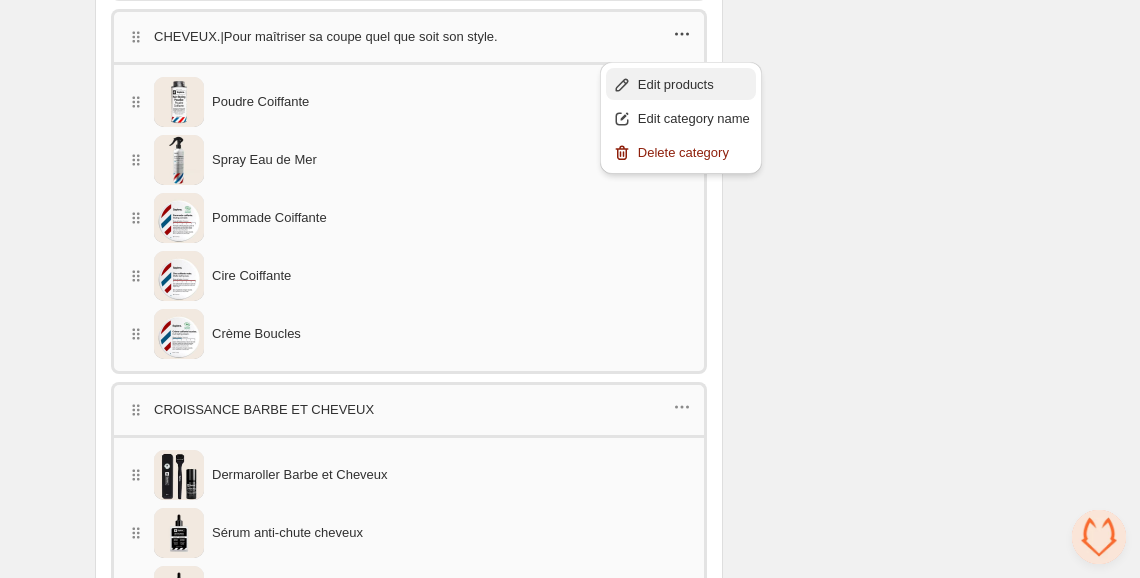 click on "Edit products" at bounding box center [694, 85] 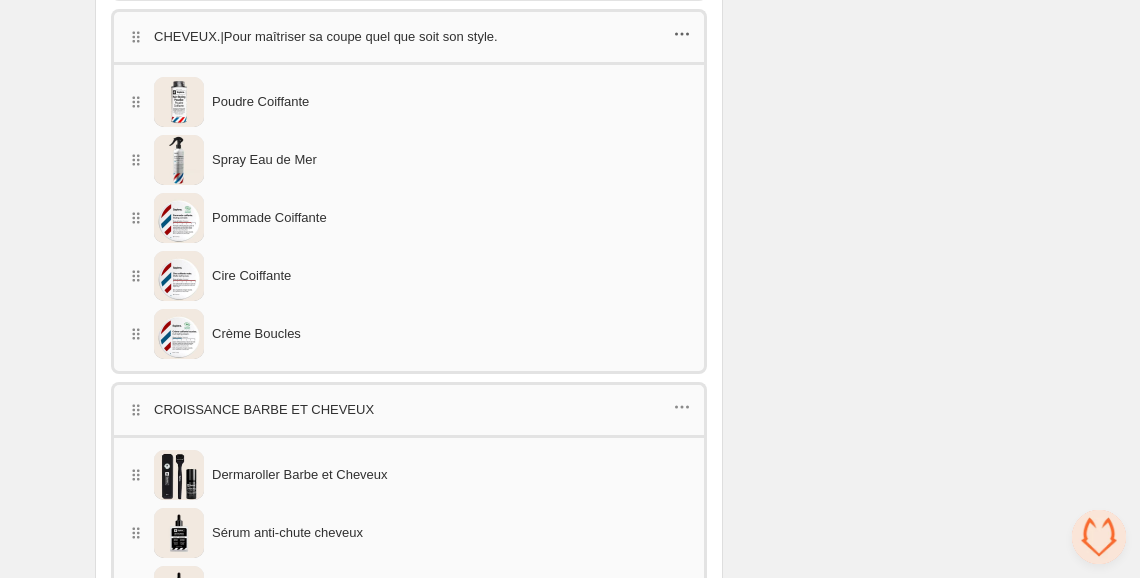 click 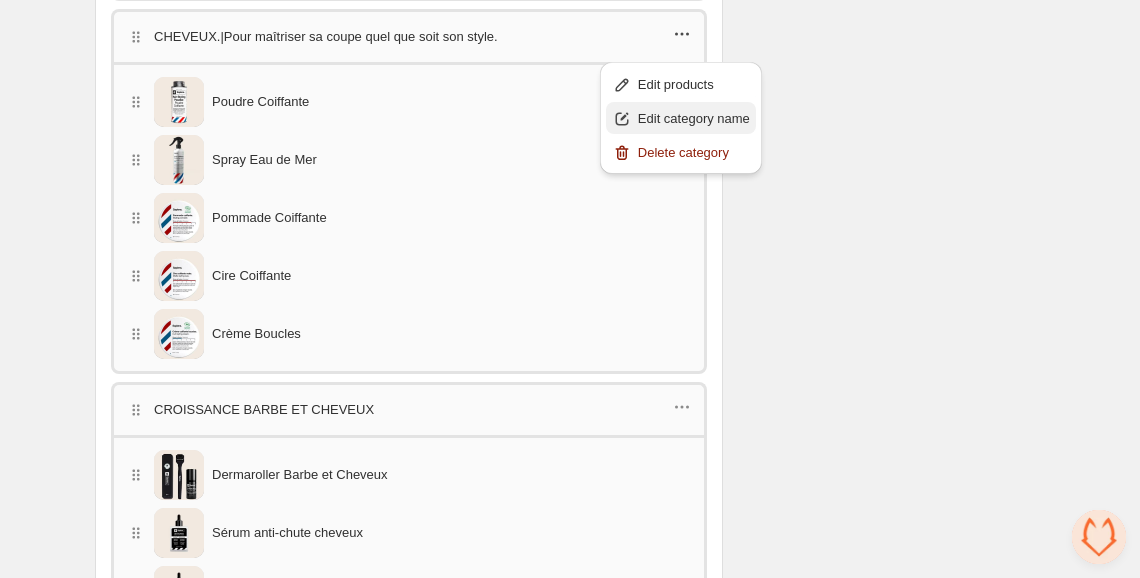 click on "Edit category name" at bounding box center (694, 119) 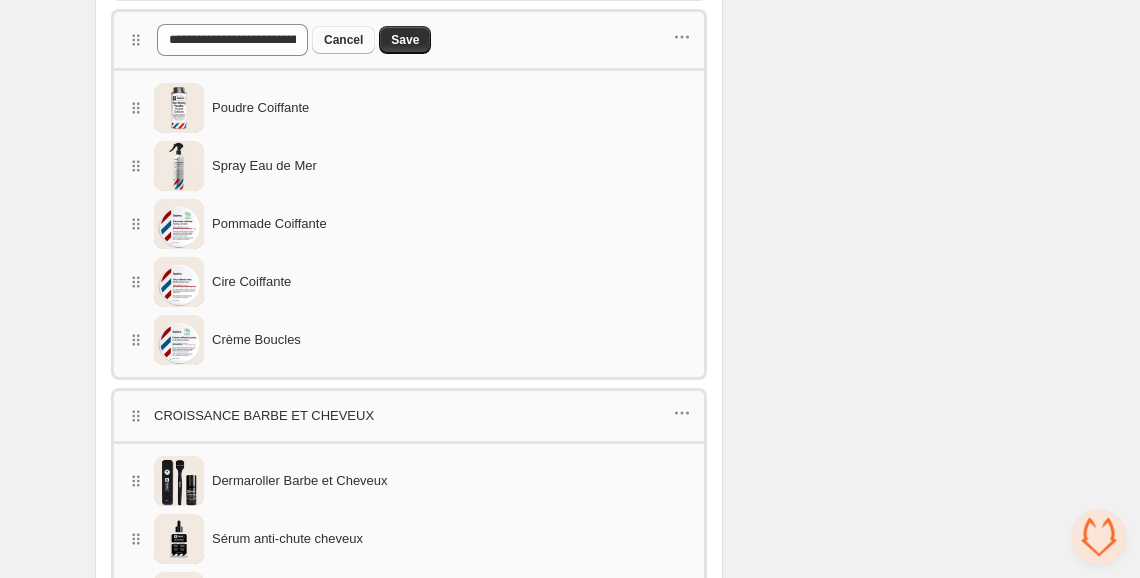 click on "Cancel" at bounding box center [343, 40] 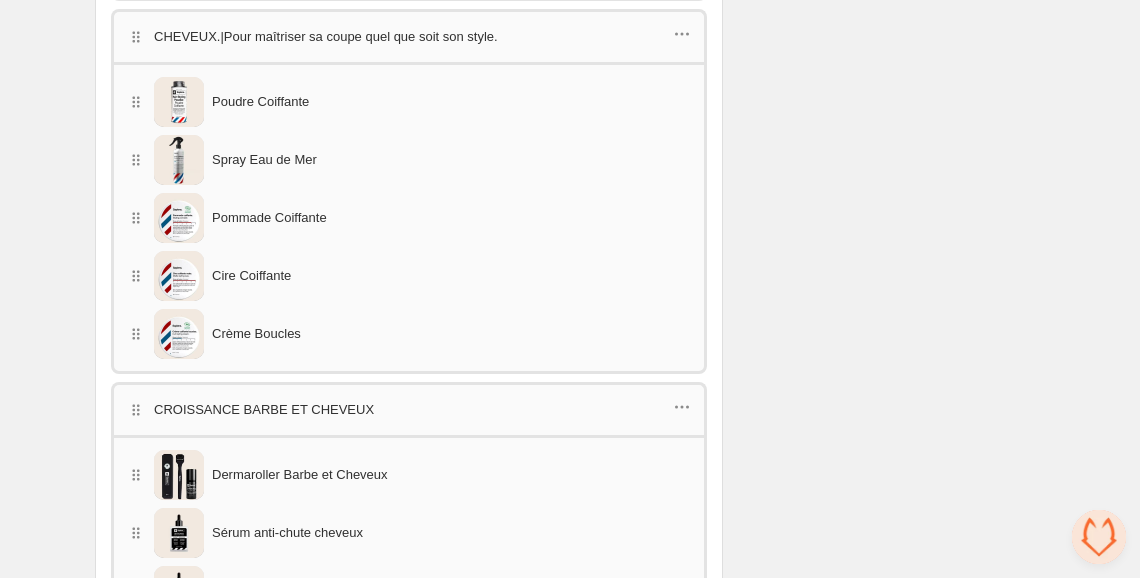 click on "Poudre Coiffante" at bounding box center [409, 102] 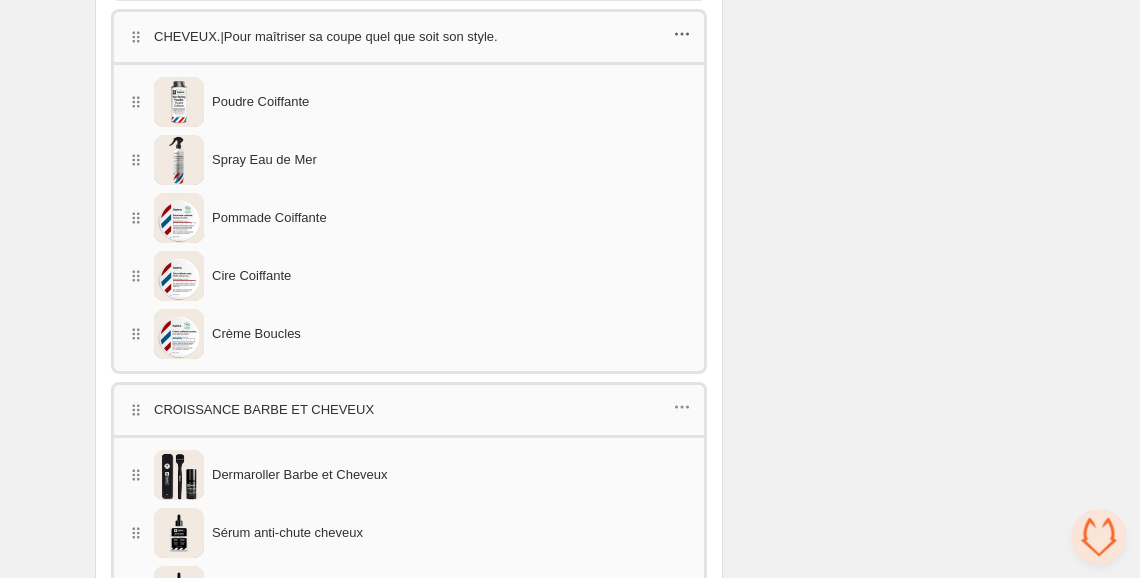 click 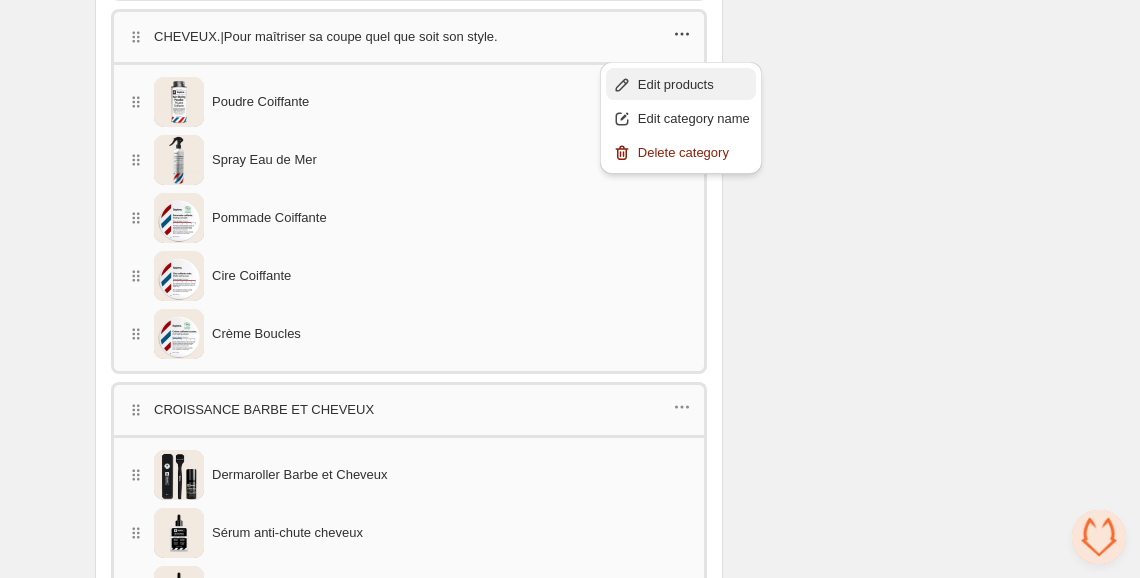 click on "Edit products" at bounding box center (694, 85) 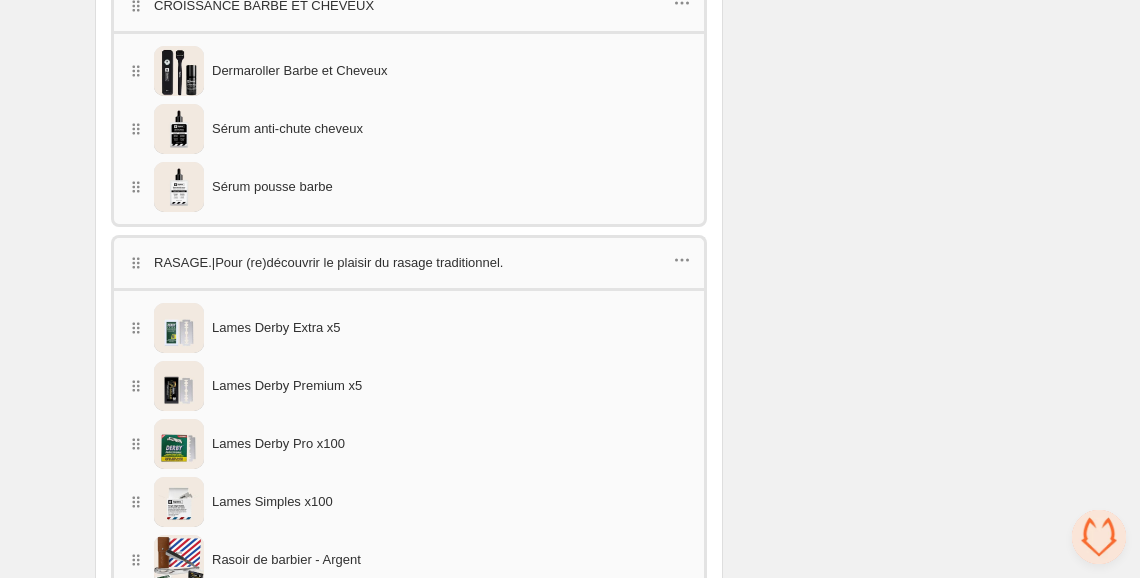 scroll, scrollTop: 2707, scrollLeft: 0, axis: vertical 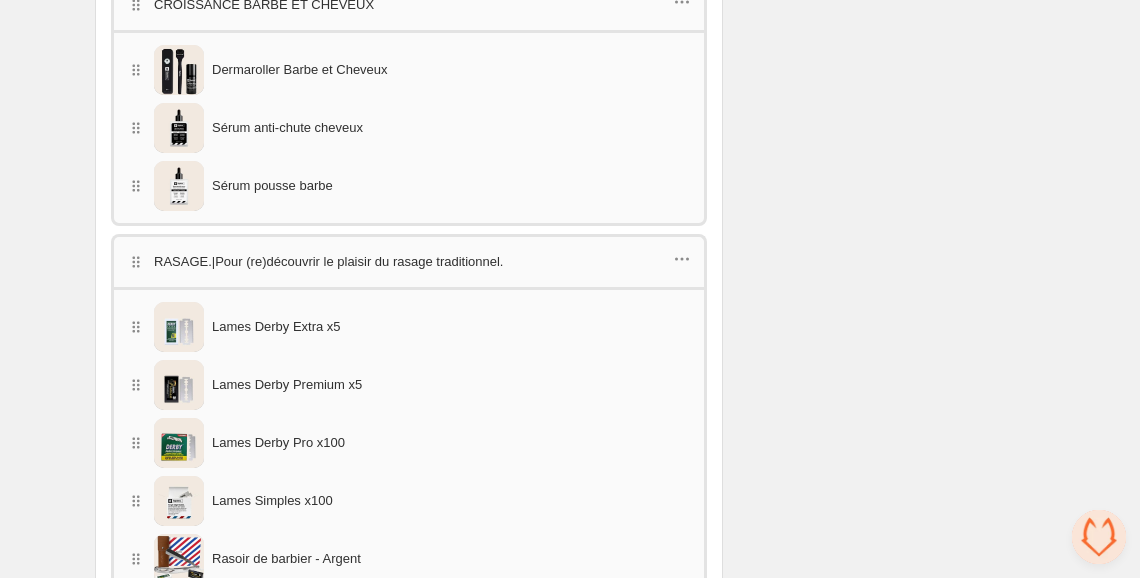 click at bounding box center [179, 186] 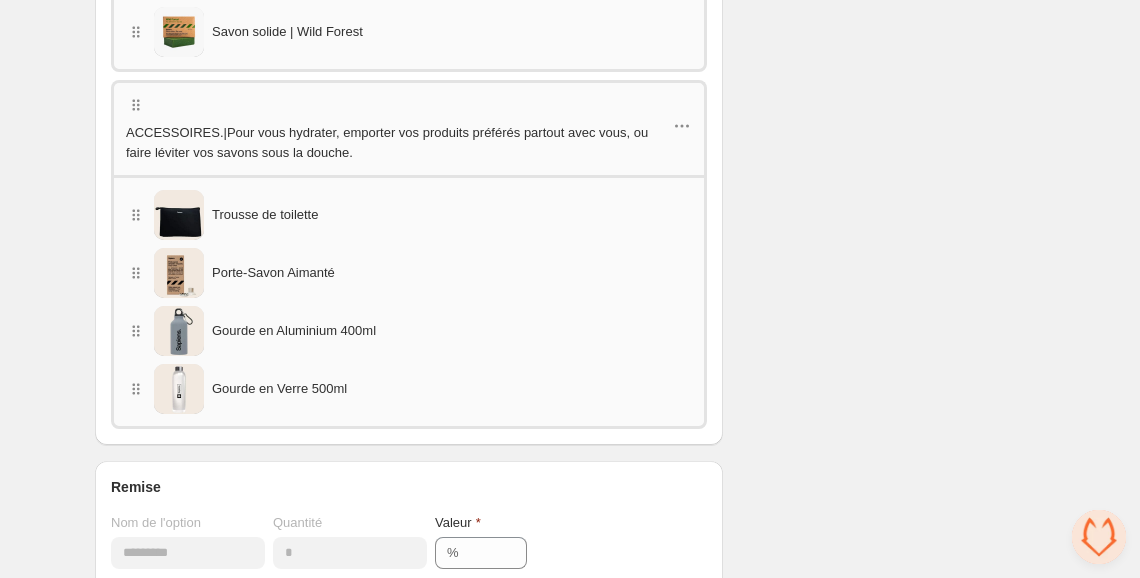 scroll, scrollTop: 4015, scrollLeft: 0, axis: vertical 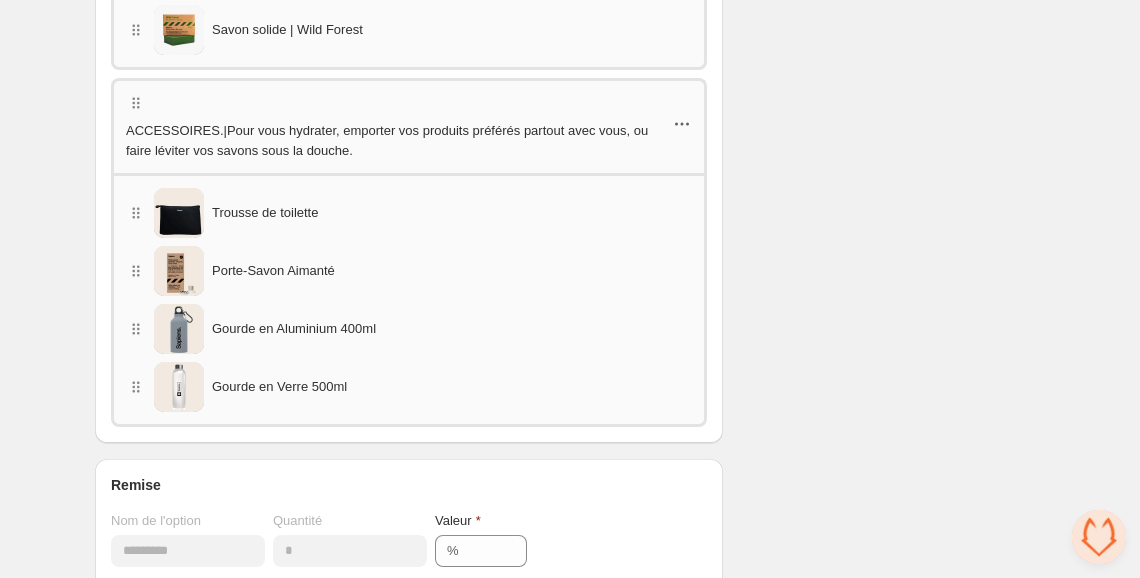 click 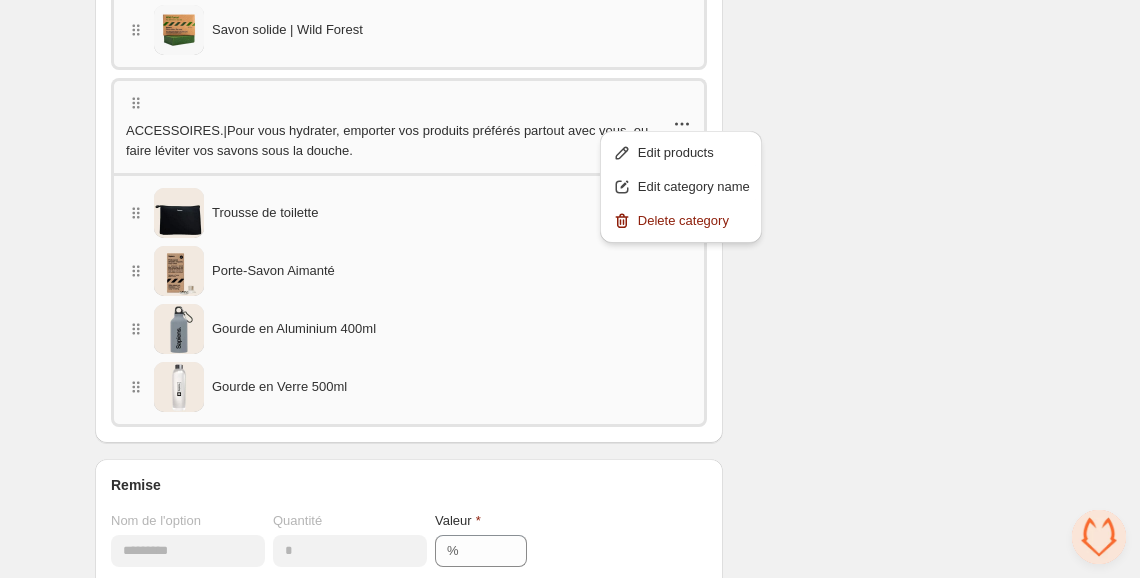 click on "Checklist Statut Pour changer le statut du bundle à actif, veuillez le faire sur la page produit du bundle dans Shopify après avoir enregistré le bundle Résumé Un acheteur doit acheter 1 produit pour obtenir 0% de réduction 2 produits pour obtenir 10% de réduction 3 produits pour obtenir 15% de réduction 4 produits pour obtenir 15% de réduction 5 produits pour obtenir 20% de réduction 6 produits pour obtenir 20% de réduction 7 produits pour obtenir 20% de réduction 8 produits pour obtenir 20% de réduction 9 produits pour obtenir 20% de réduction 10 produits pour obtenir 20% de réduction 11 produits pour obtenir 20% de réduction 12 produits pour obtenir 20% de réduction" at bounding box center [892, -1192] 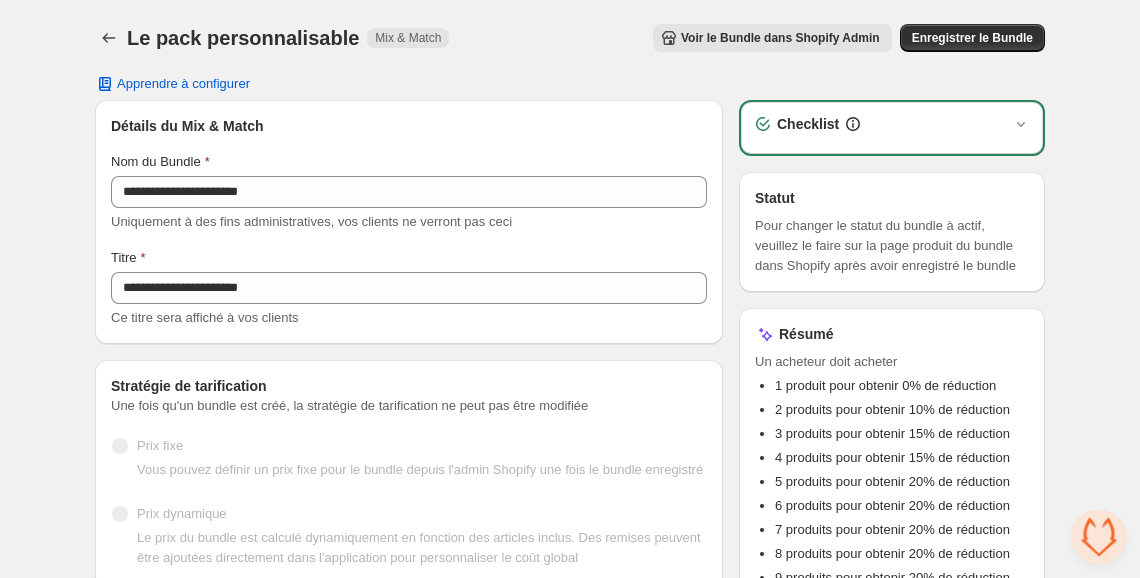 scroll, scrollTop: 0, scrollLeft: 0, axis: both 